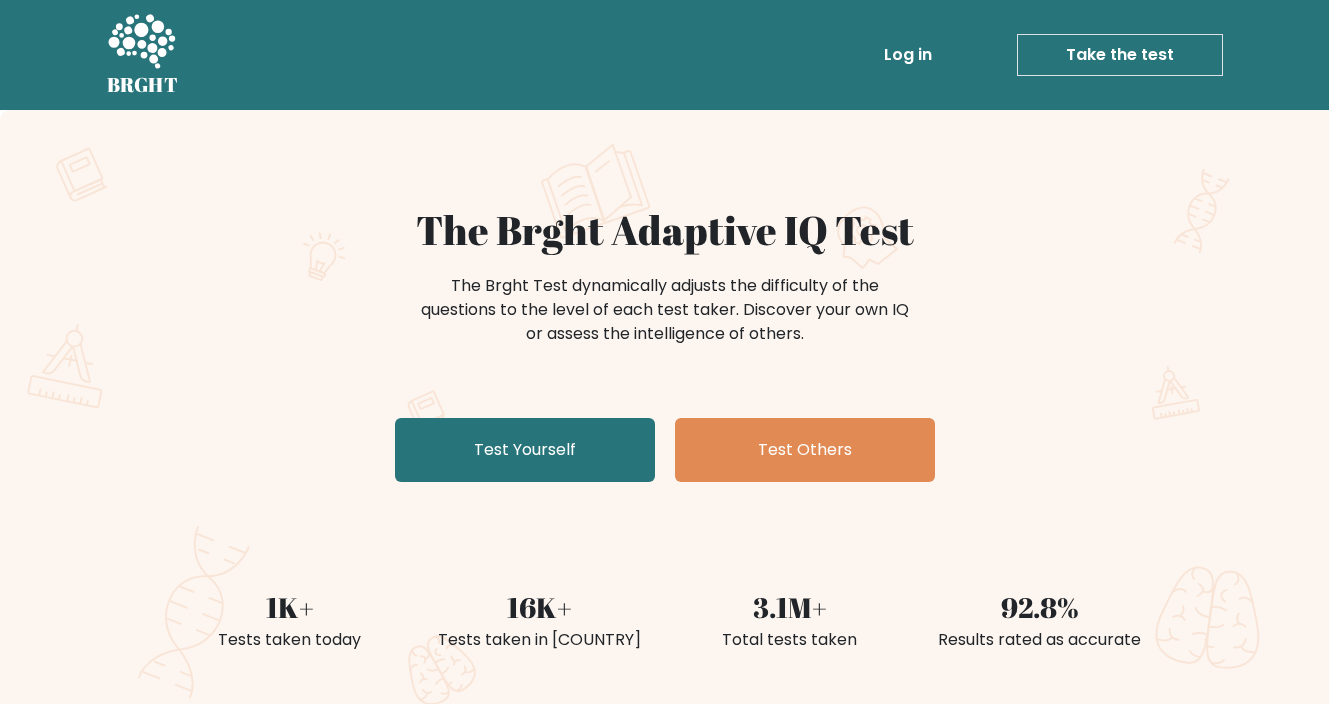 scroll, scrollTop: 0, scrollLeft: 0, axis: both 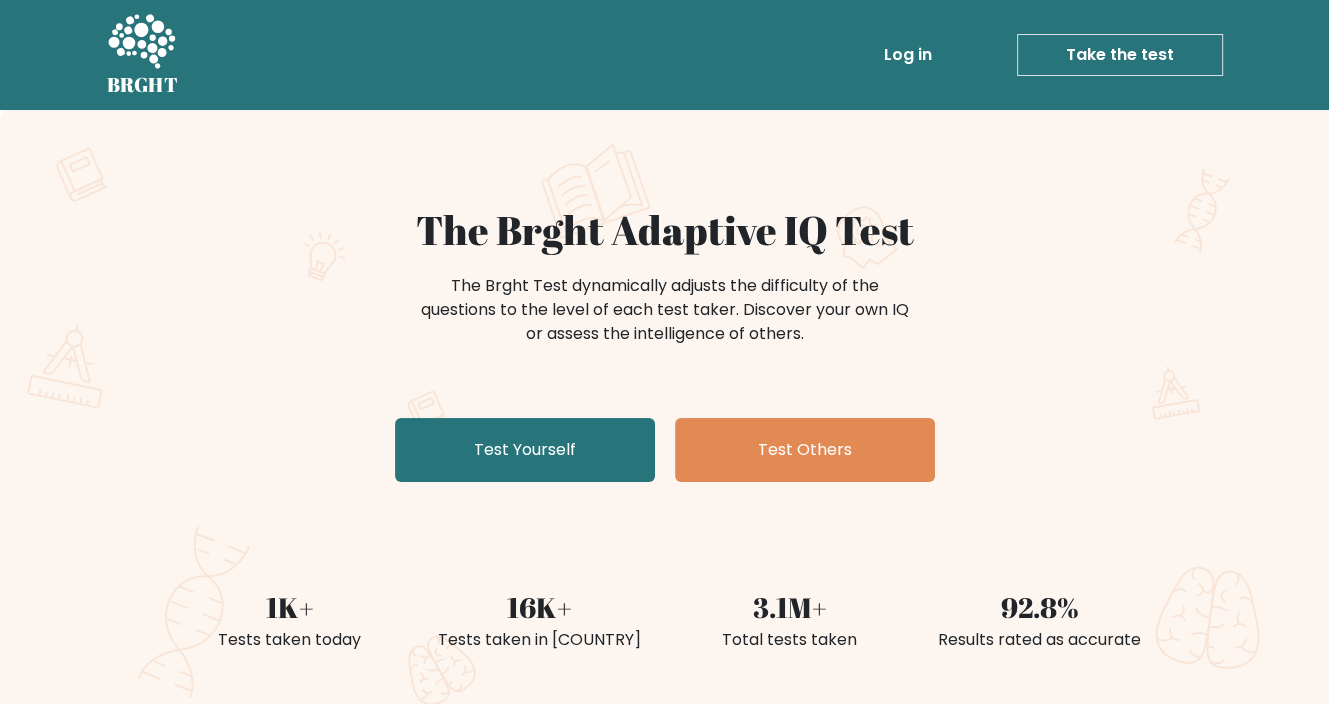 click on "Log in" at bounding box center [908, 55] 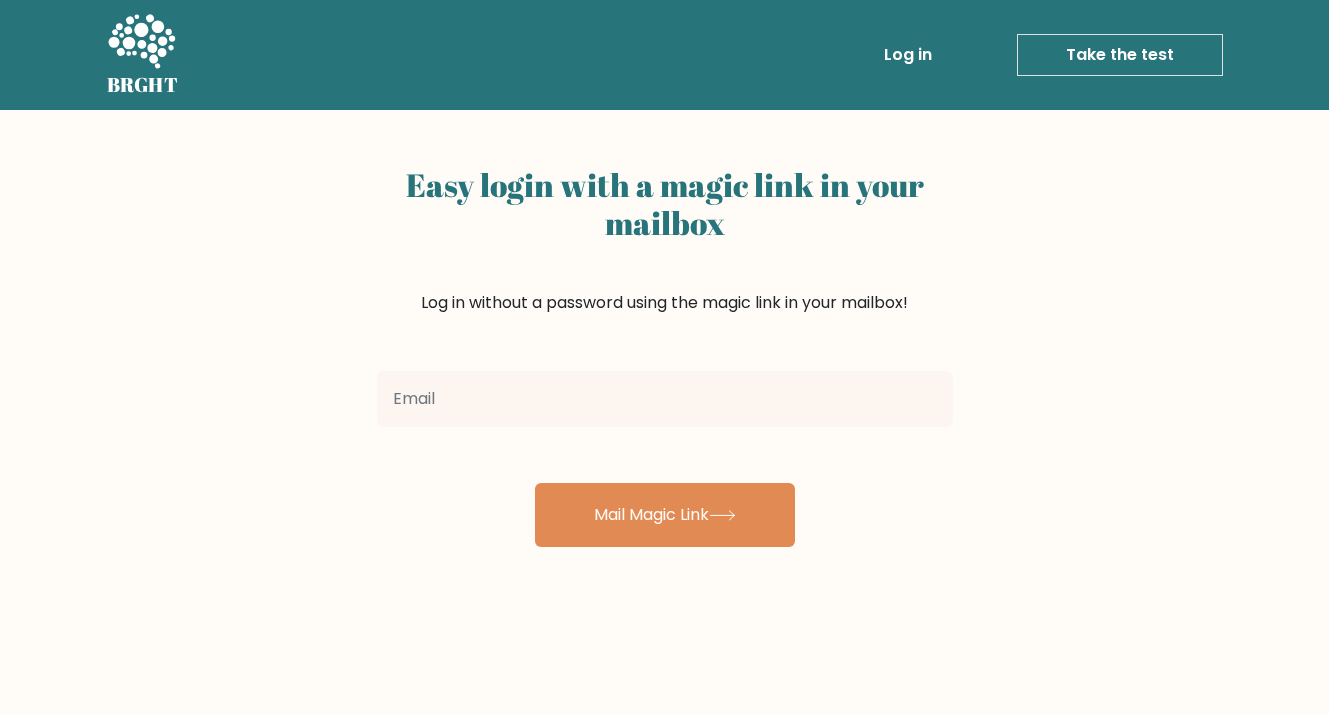 scroll, scrollTop: 0, scrollLeft: 0, axis: both 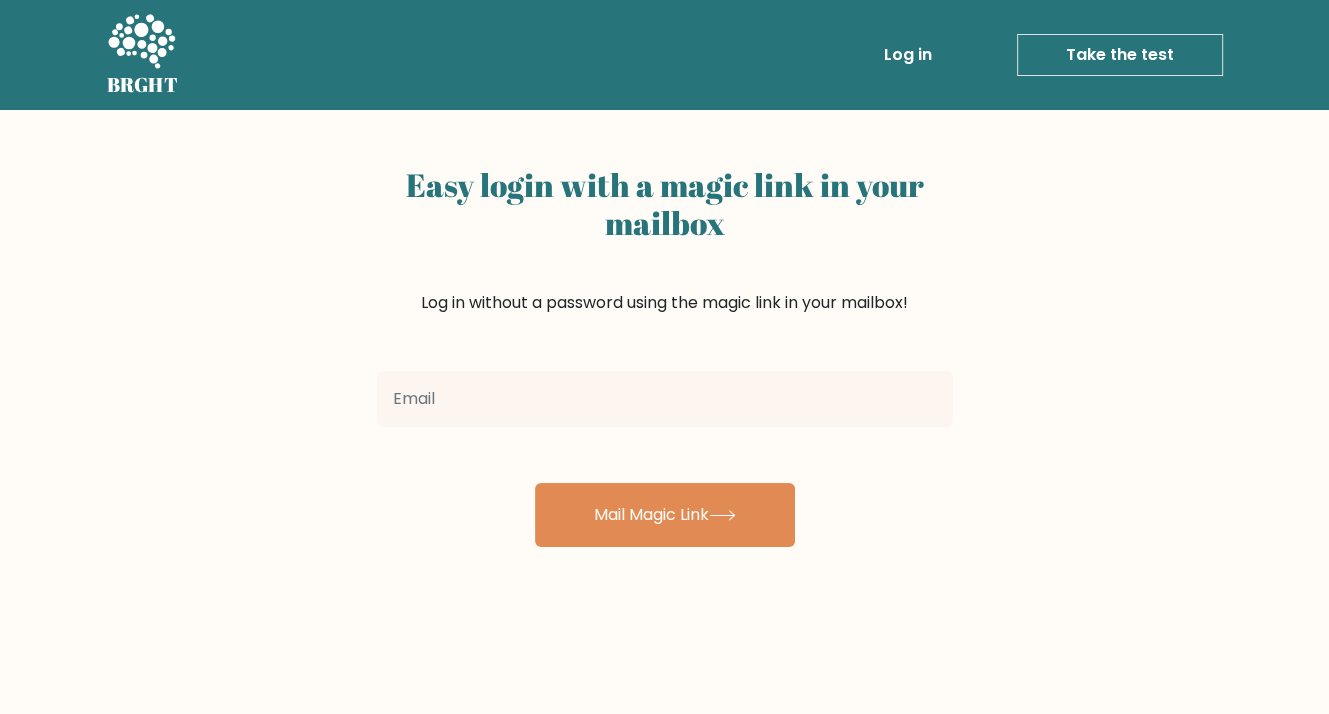 click at bounding box center [665, 399] 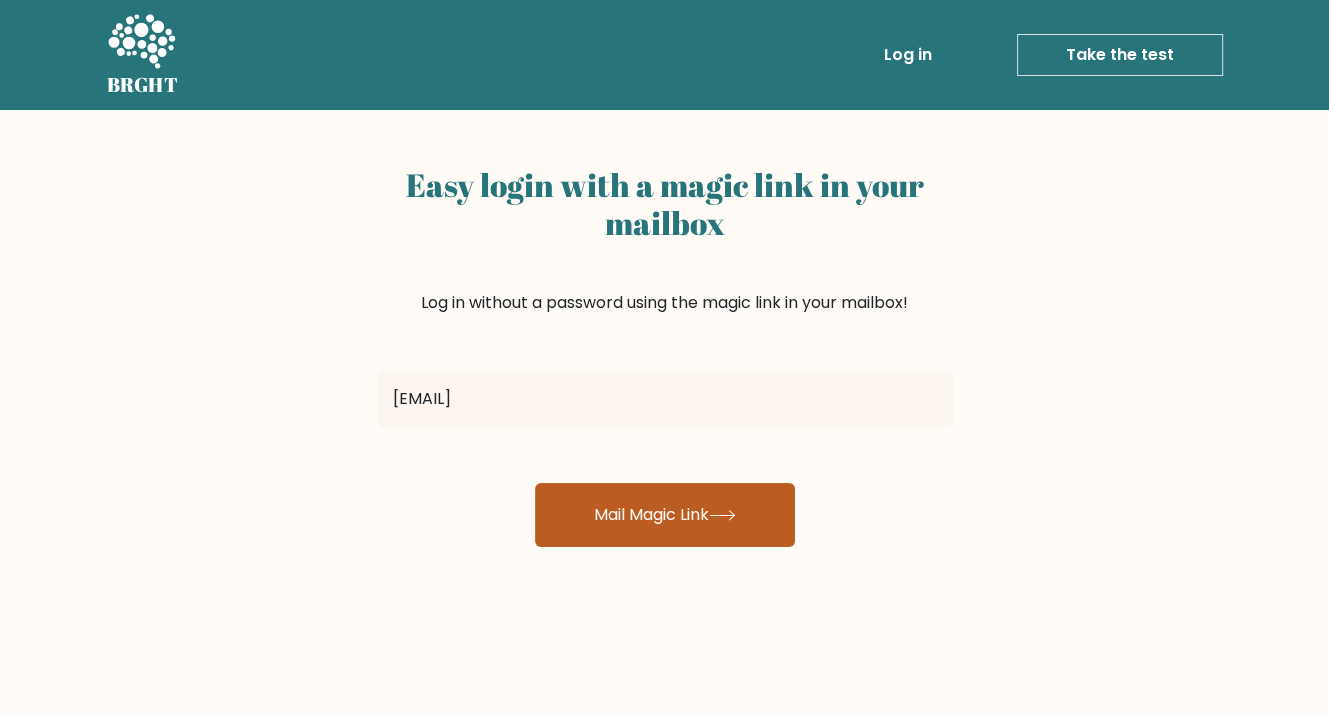 click on "Mail Magic Link" at bounding box center (665, 515) 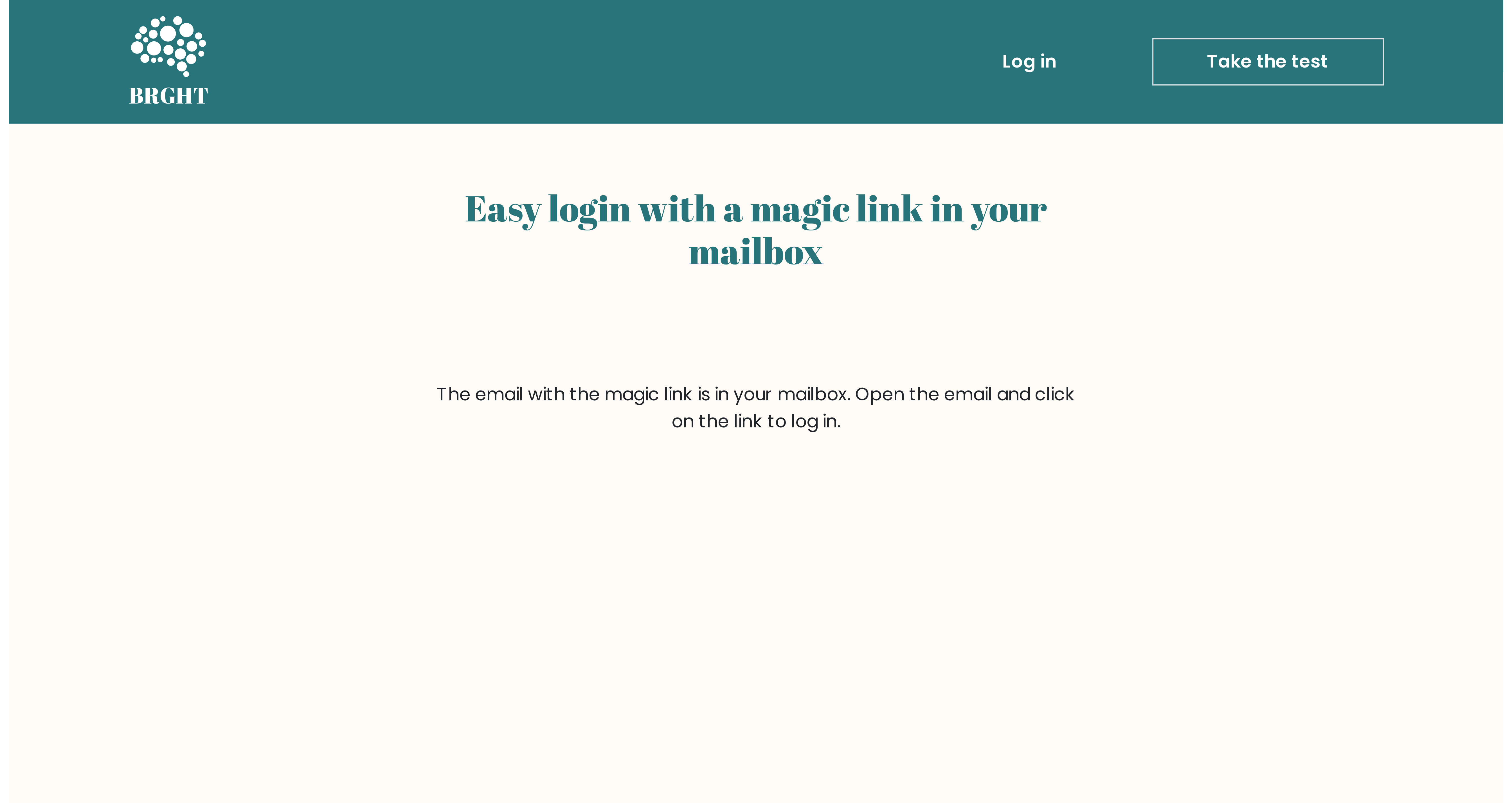 scroll, scrollTop: 0, scrollLeft: 0, axis: both 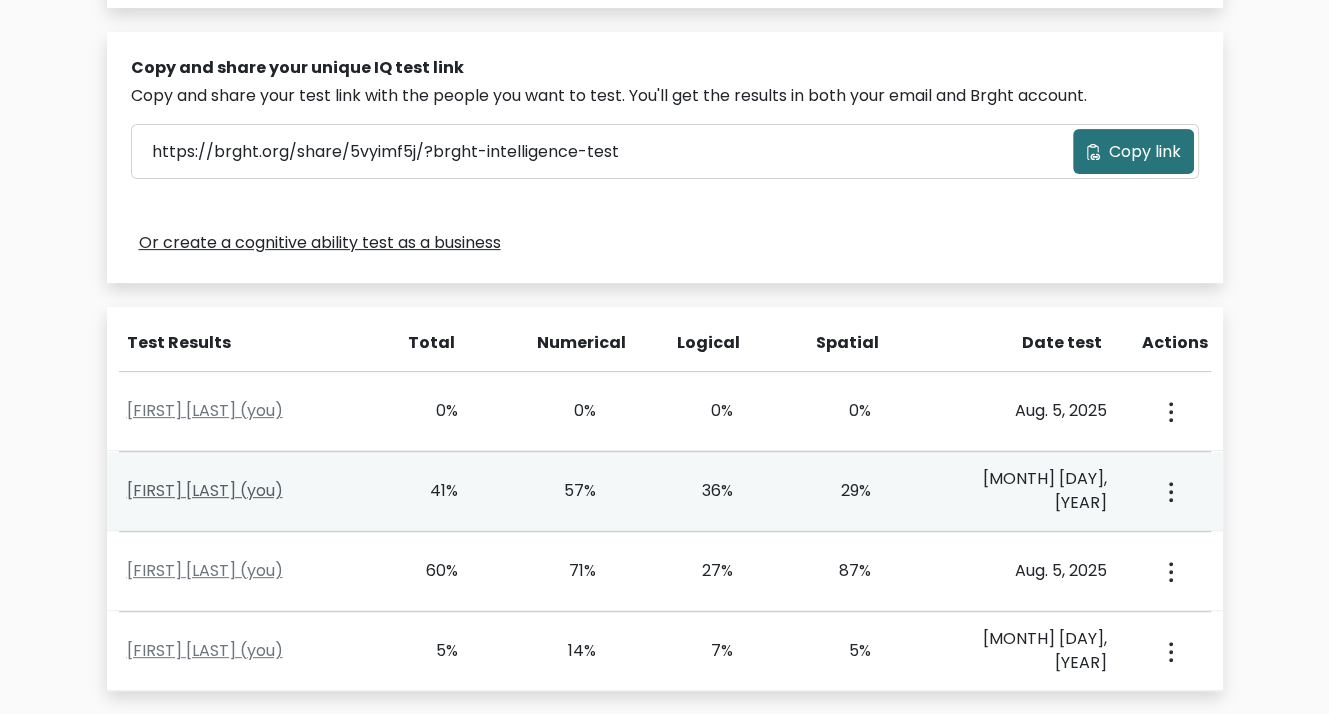 click on "Mark Kweya (you)" at bounding box center (205, 490) 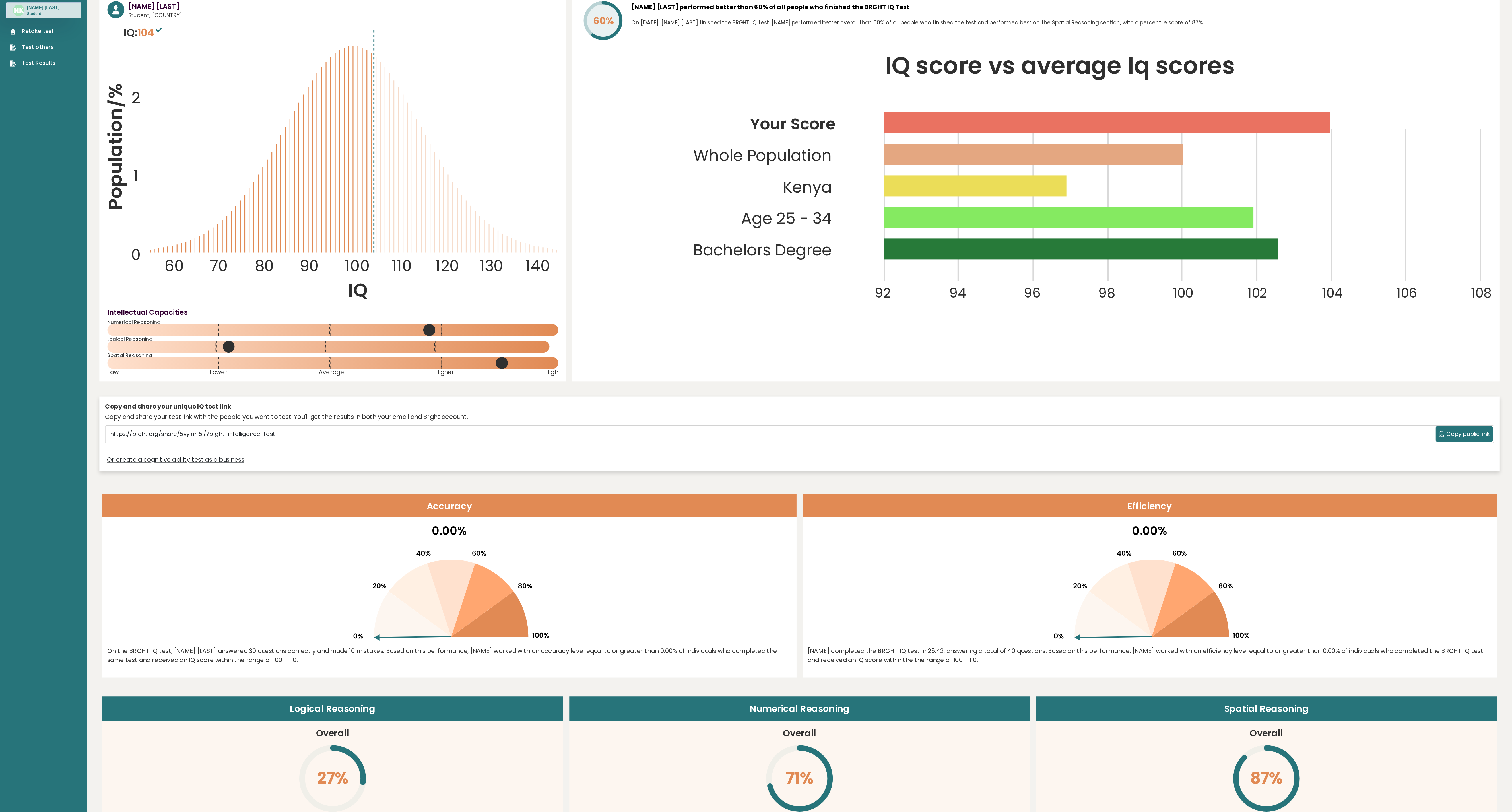 scroll, scrollTop: 28, scrollLeft: 0, axis: vertical 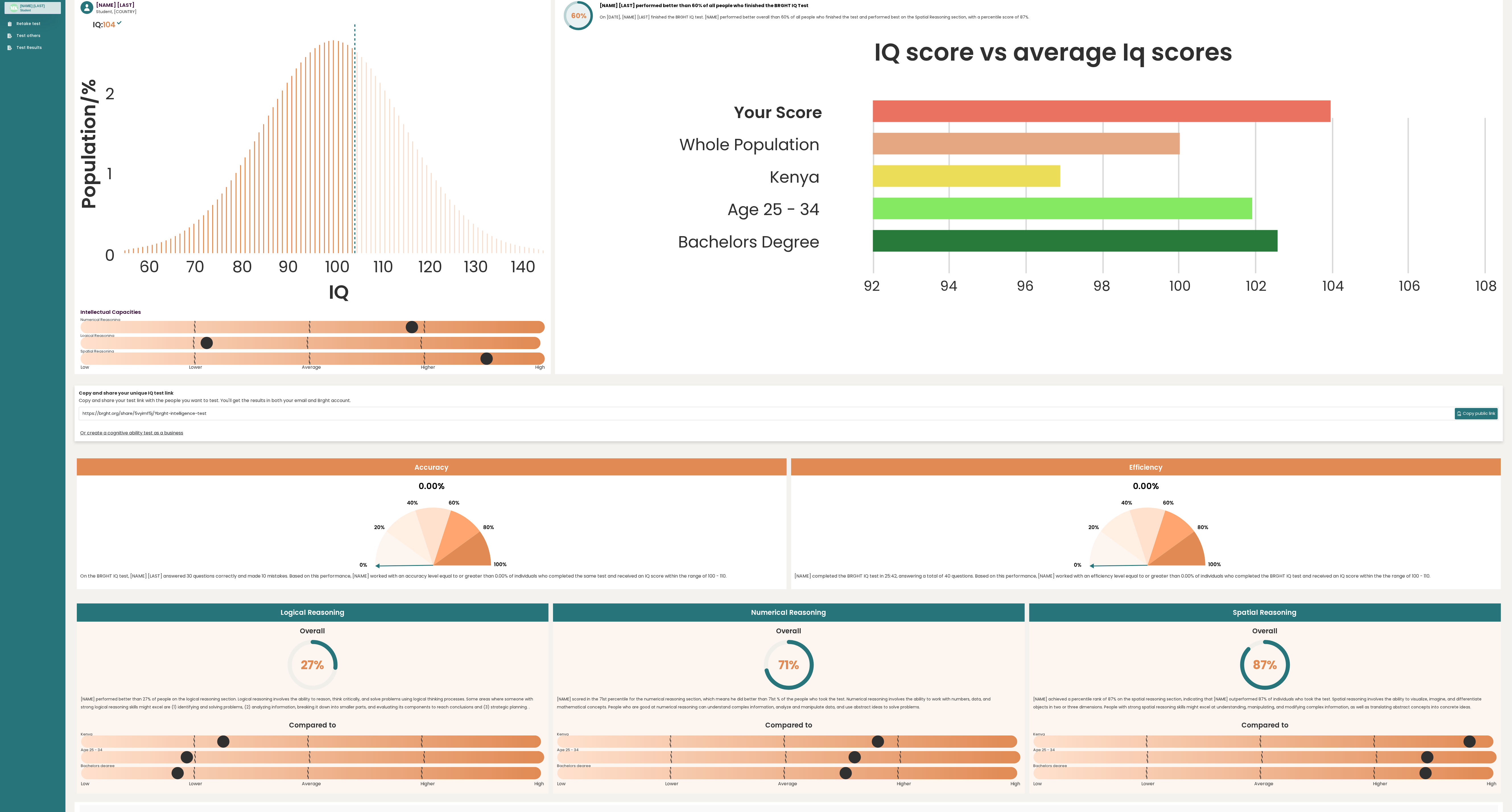drag, startPoint x: 345, startPoint y: 0, endPoint x: 886, endPoint y: 368, distance: 654.2973 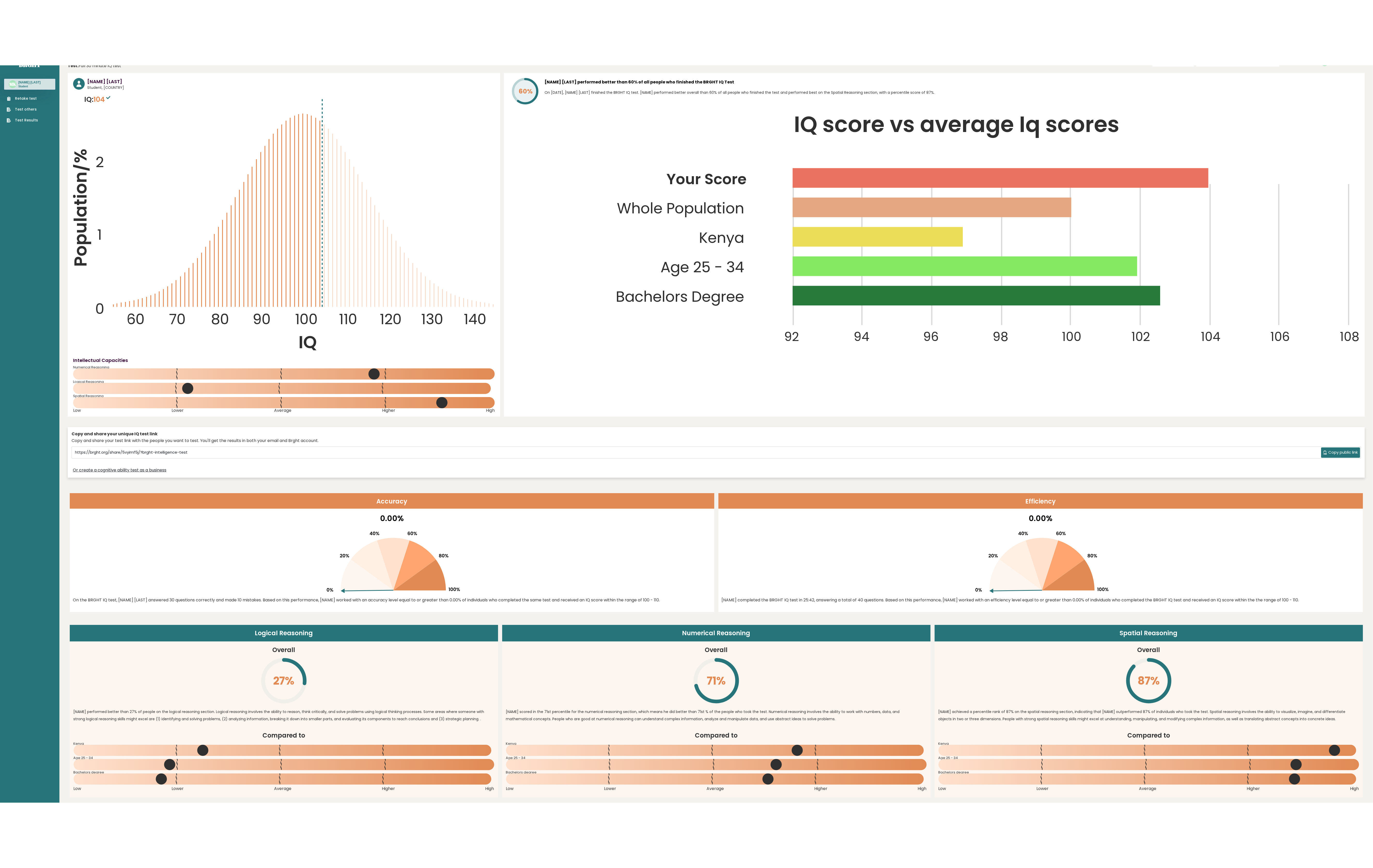 scroll, scrollTop: 0, scrollLeft: 0, axis: both 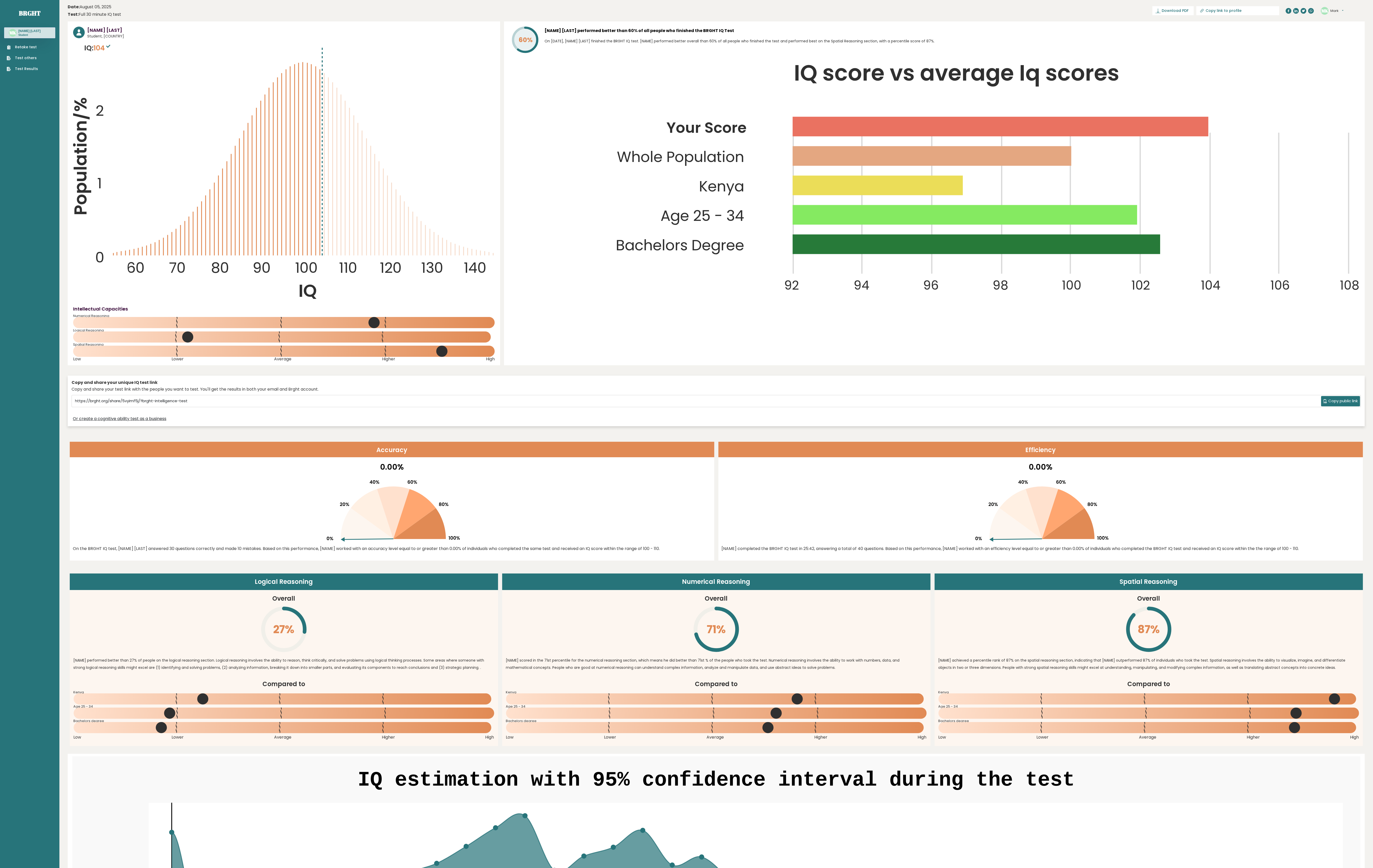 click on "IQ score vs average Iq scores
92
94
96
98
100
102
104
106
108
Your Score
Whole Population
Kenya
Age 25 - 34
Bachelors Degree" 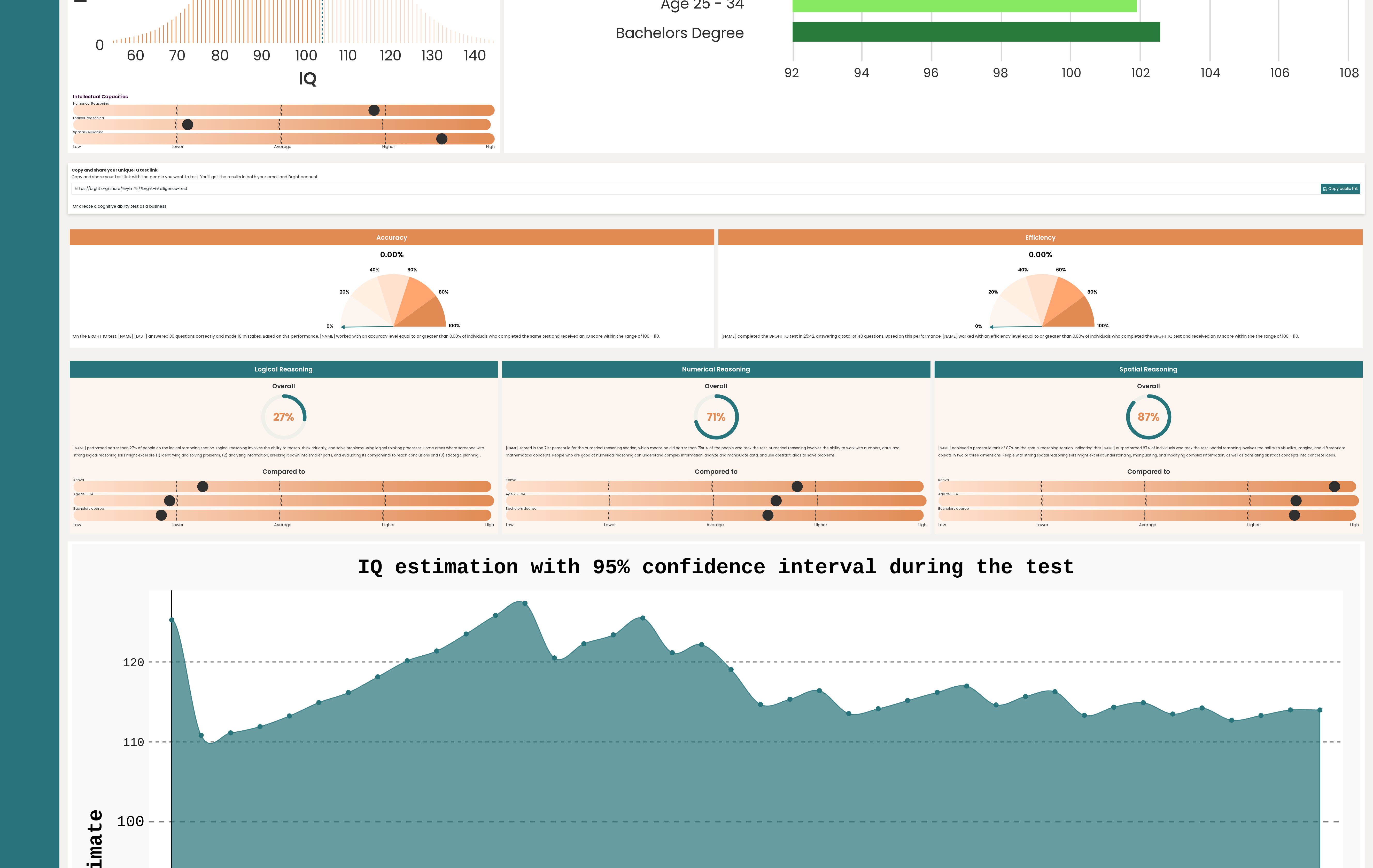 scroll, scrollTop: 0, scrollLeft: 0, axis: both 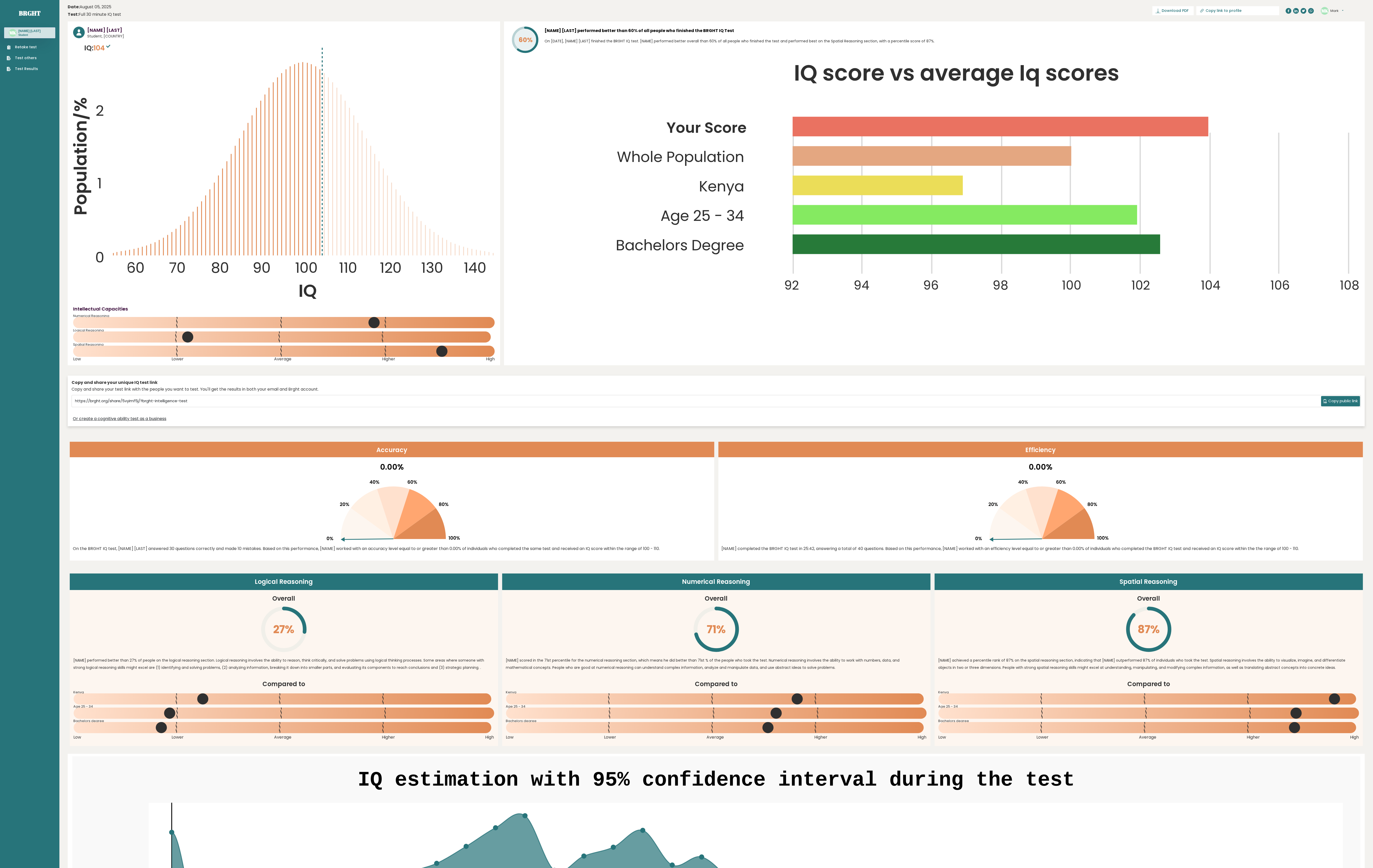 click on "Mark Kweya
Student,
Kenya
IQ:  104
Population/%
IQ
0
1
2
60
70
80
90
100
110
120
130
140" at bounding box center [716, 1136] 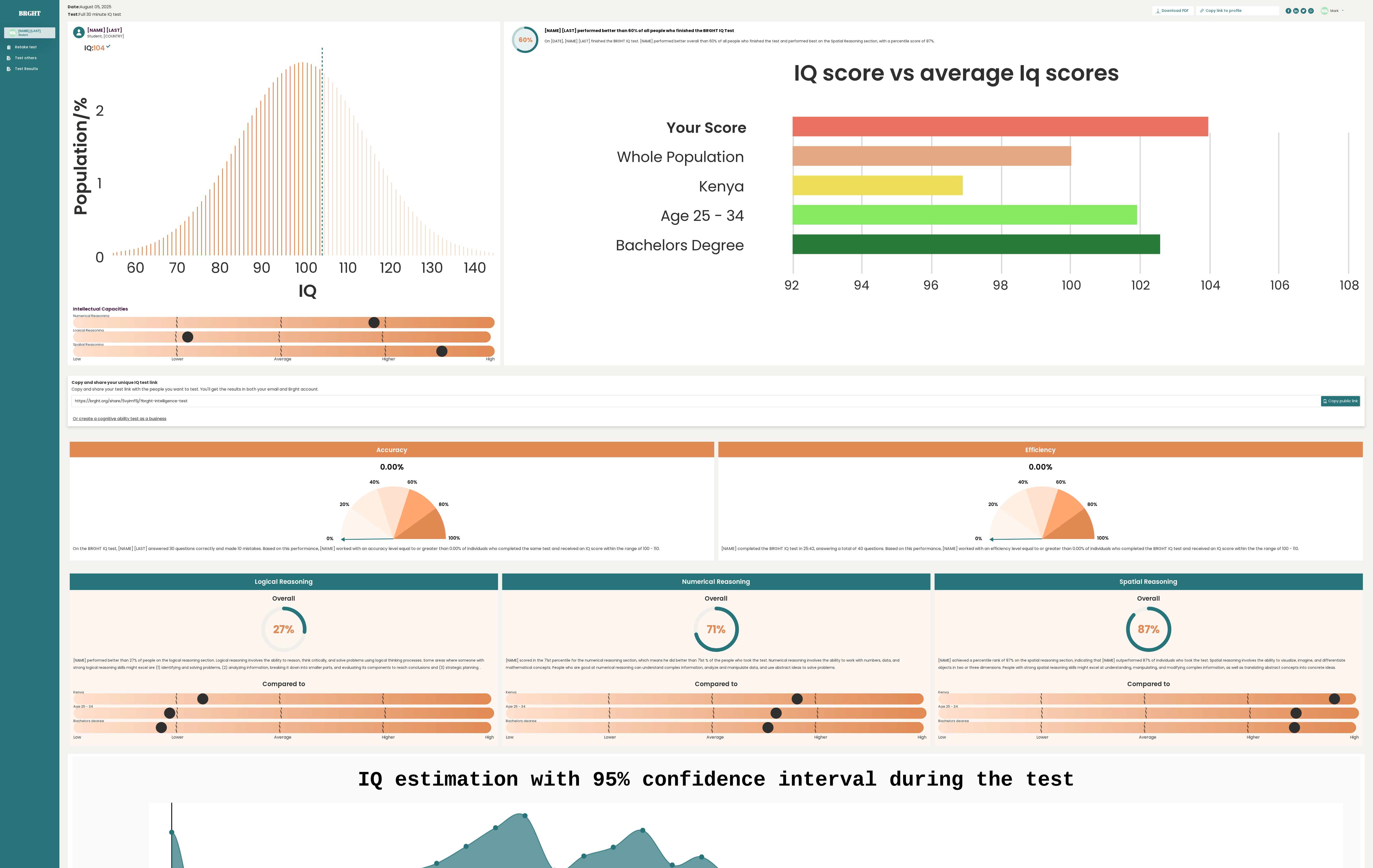 click on "Mark Kweya
Student,
Kenya
IQ:  104
Population/%
IQ
0
1
2
60
70
80
90
100
110
120
130
140" at bounding box center [716, 1136] 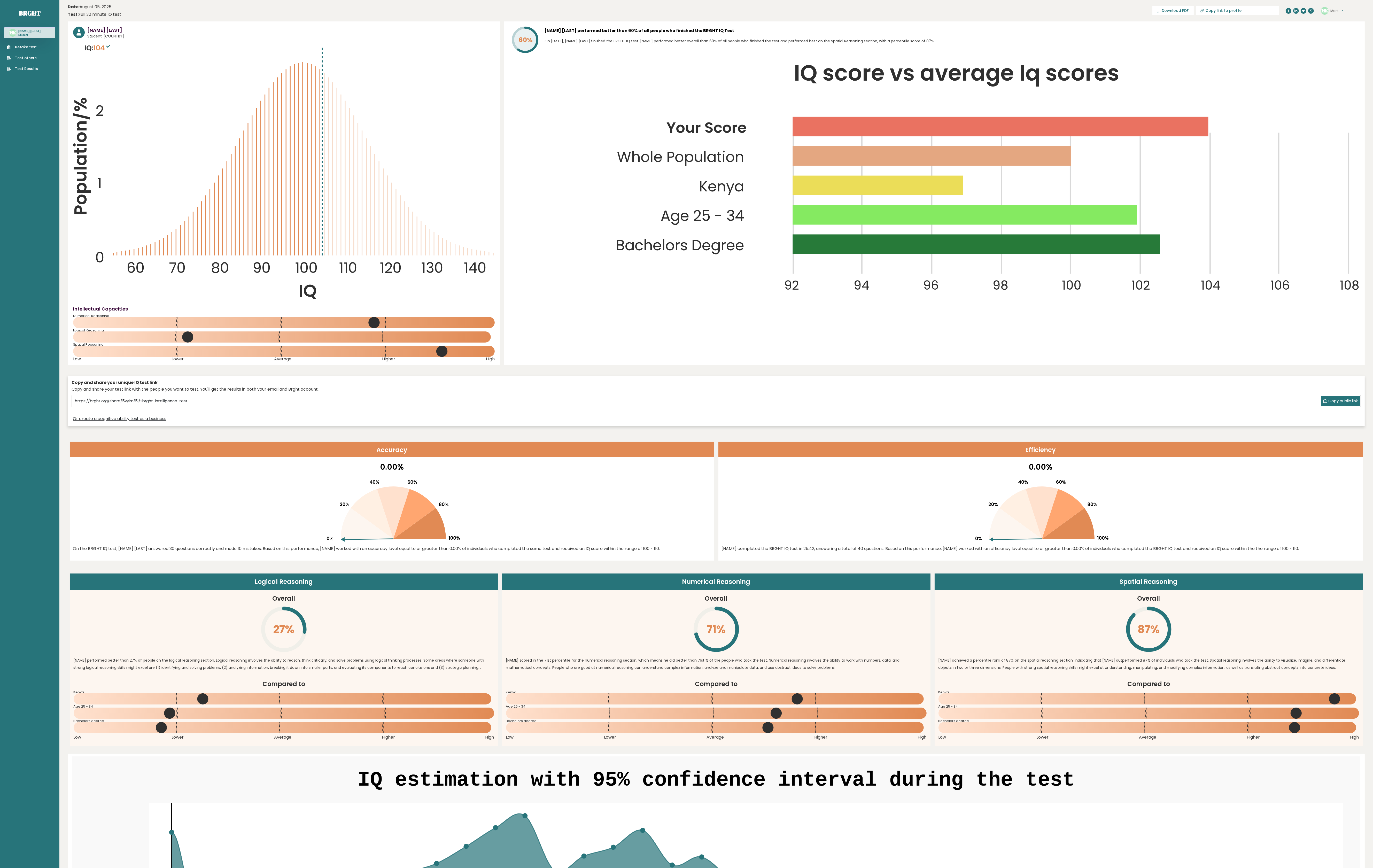 click on "Copy and share your unique IQ test link
Copy and share your test link with the people you want to test. You'll get the results in both your email and Brght account.
https://brght.org/share/5vyimf5j/?brght-intelligence-test
Copy public link
Or create a cognitive ability test as a business" at bounding box center [716, 401] 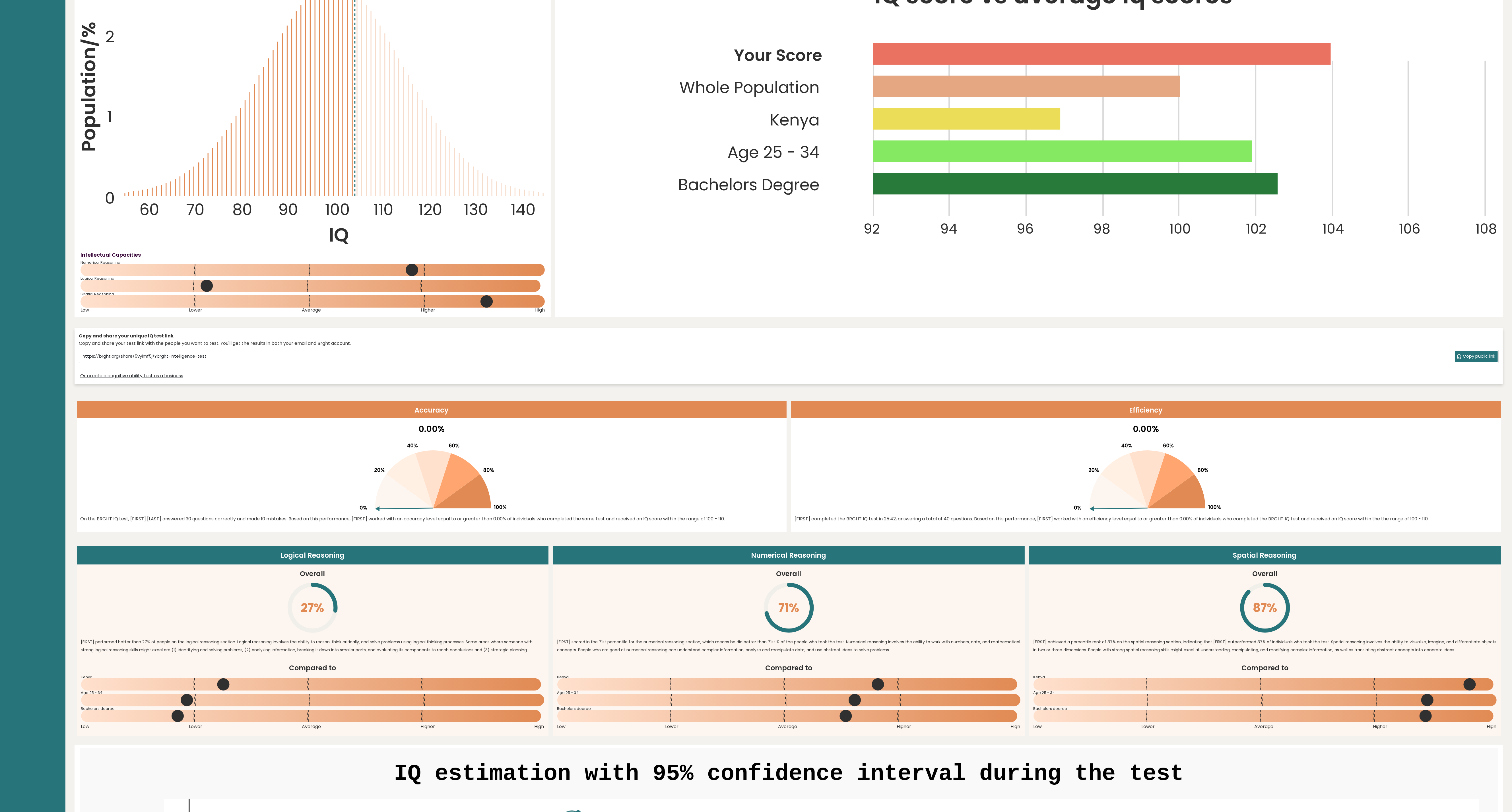 scroll, scrollTop: 0, scrollLeft: 0, axis: both 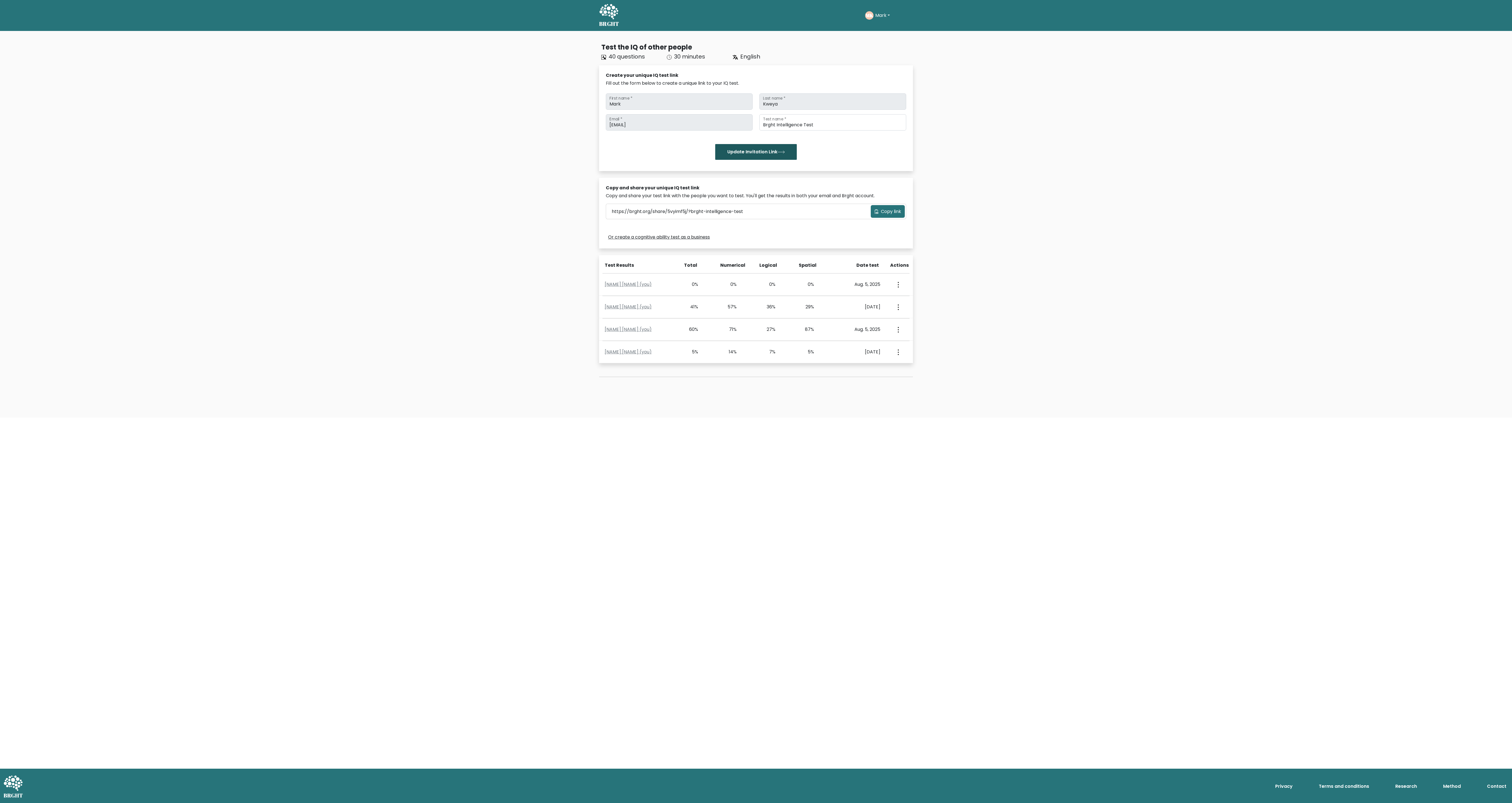 drag, startPoint x: 0, startPoint y: 0, endPoint x: 745, endPoint y: 160, distance: 761.9875 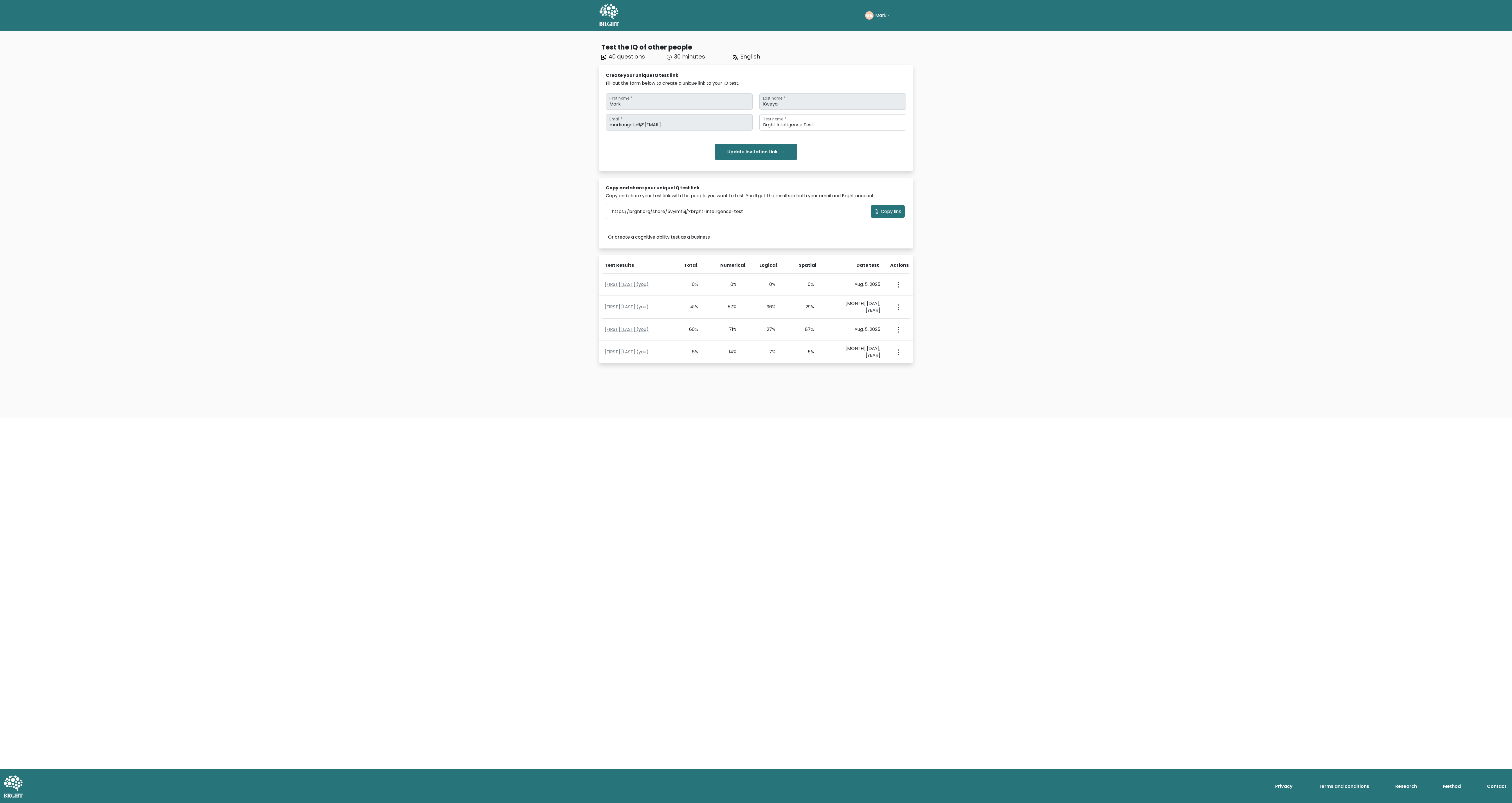 scroll, scrollTop: 0, scrollLeft: 0, axis: both 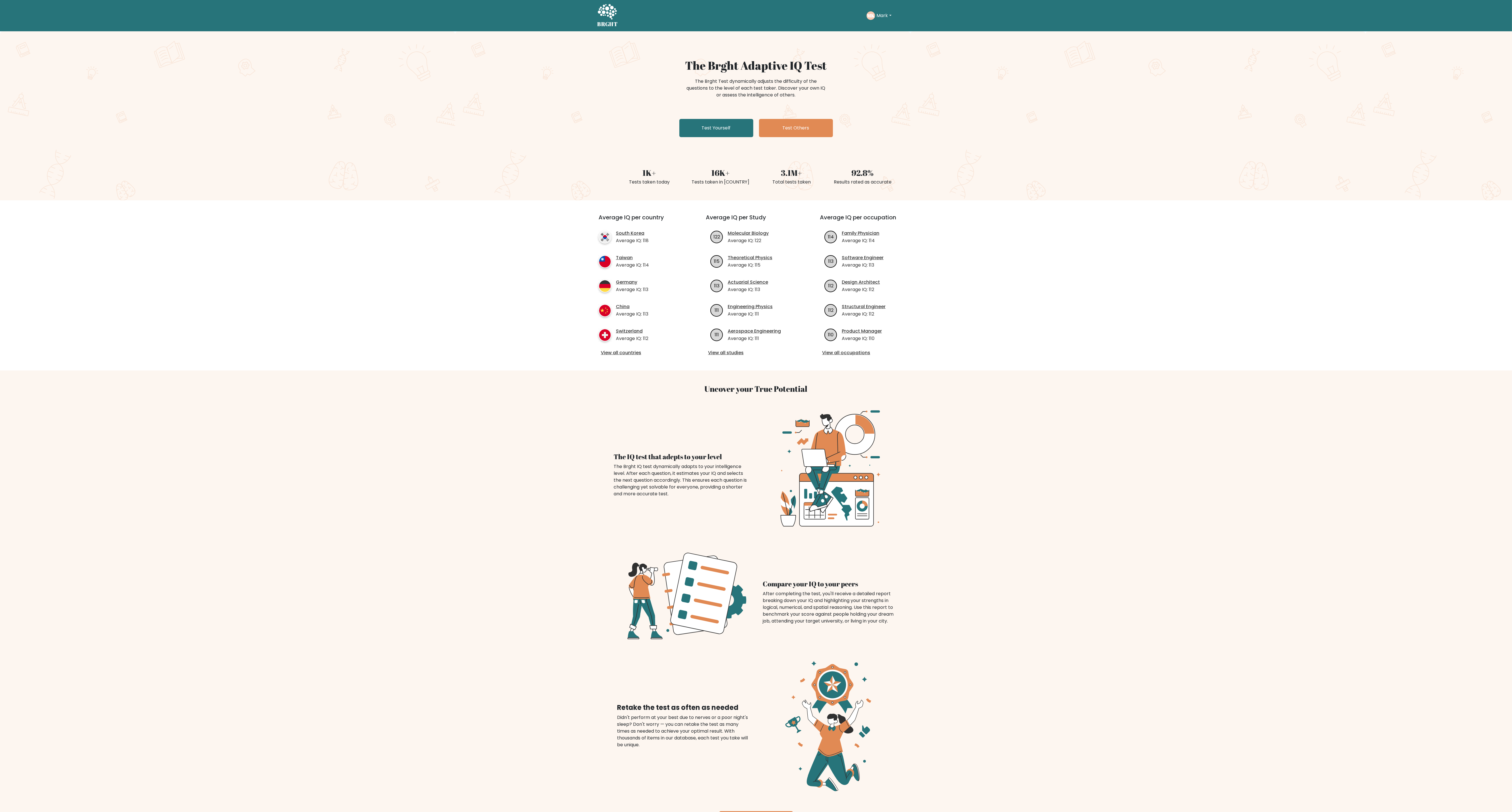 click on "Mark" at bounding box center [884, 16] 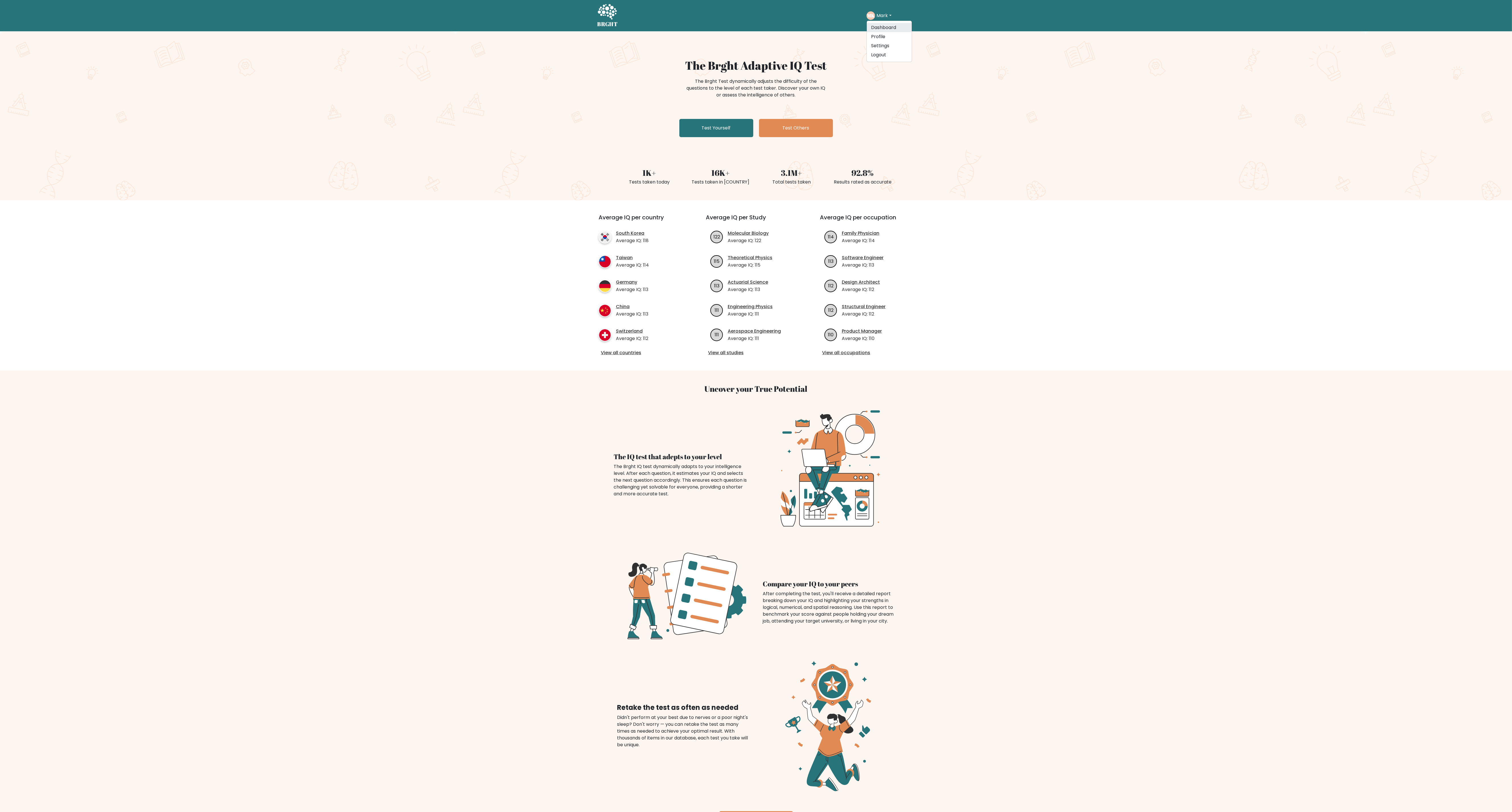 click on "Dashboard" at bounding box center (889, 28) 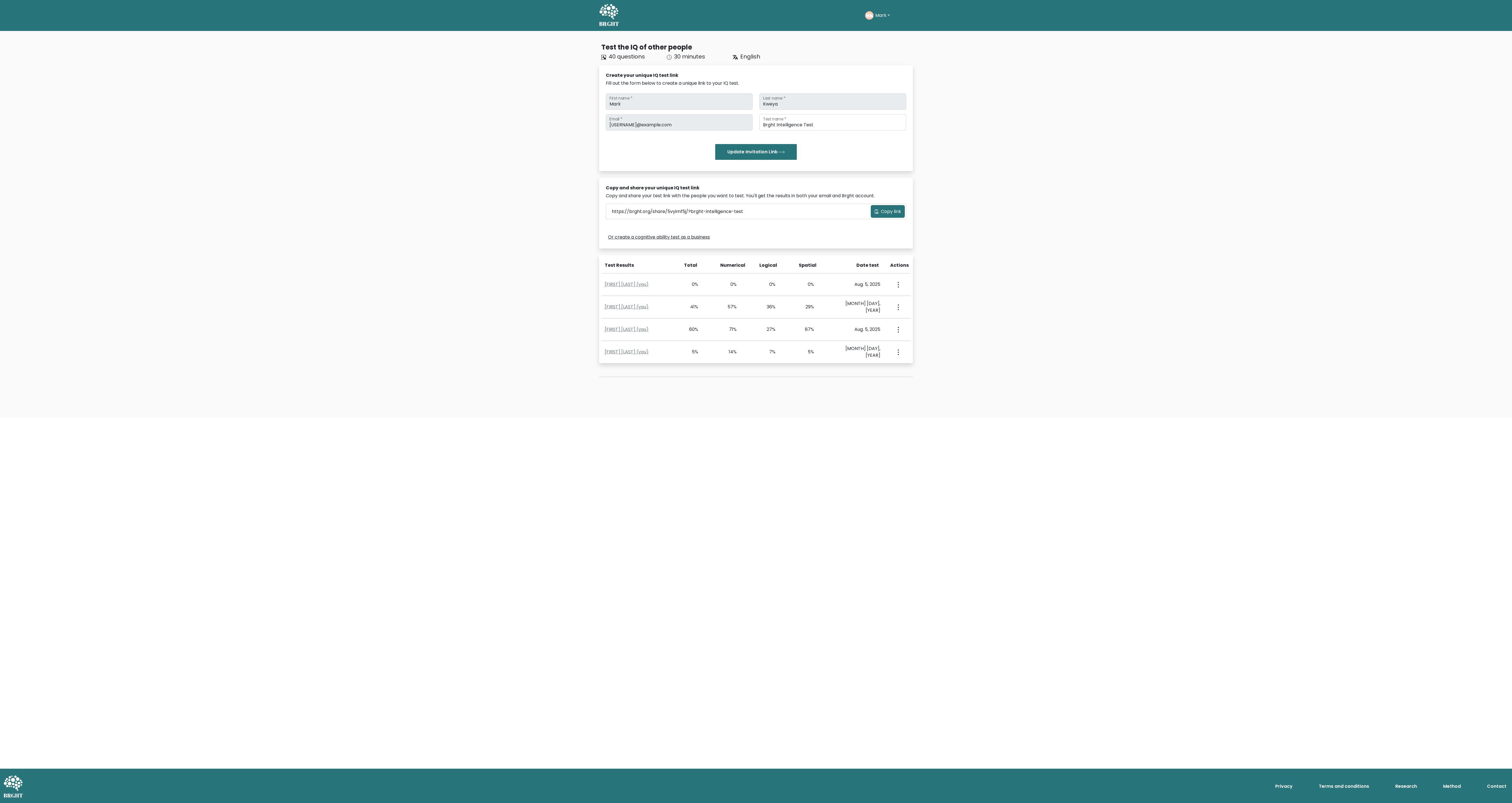 scroll, scrollTop: 0, scrollLeft: 0, axis: both 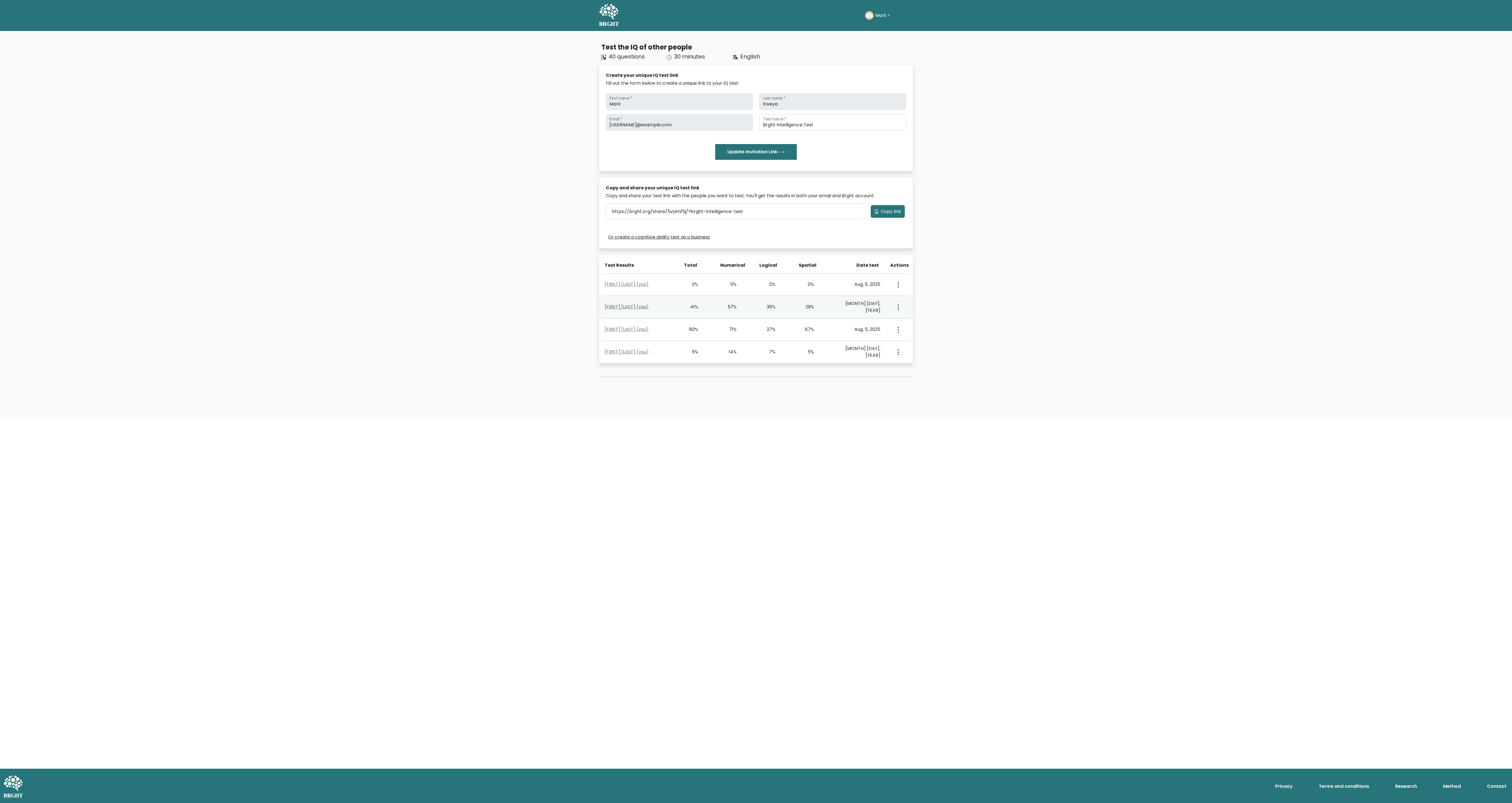 click on "Mark Kweya (you)" at bounding box center (627, 307) 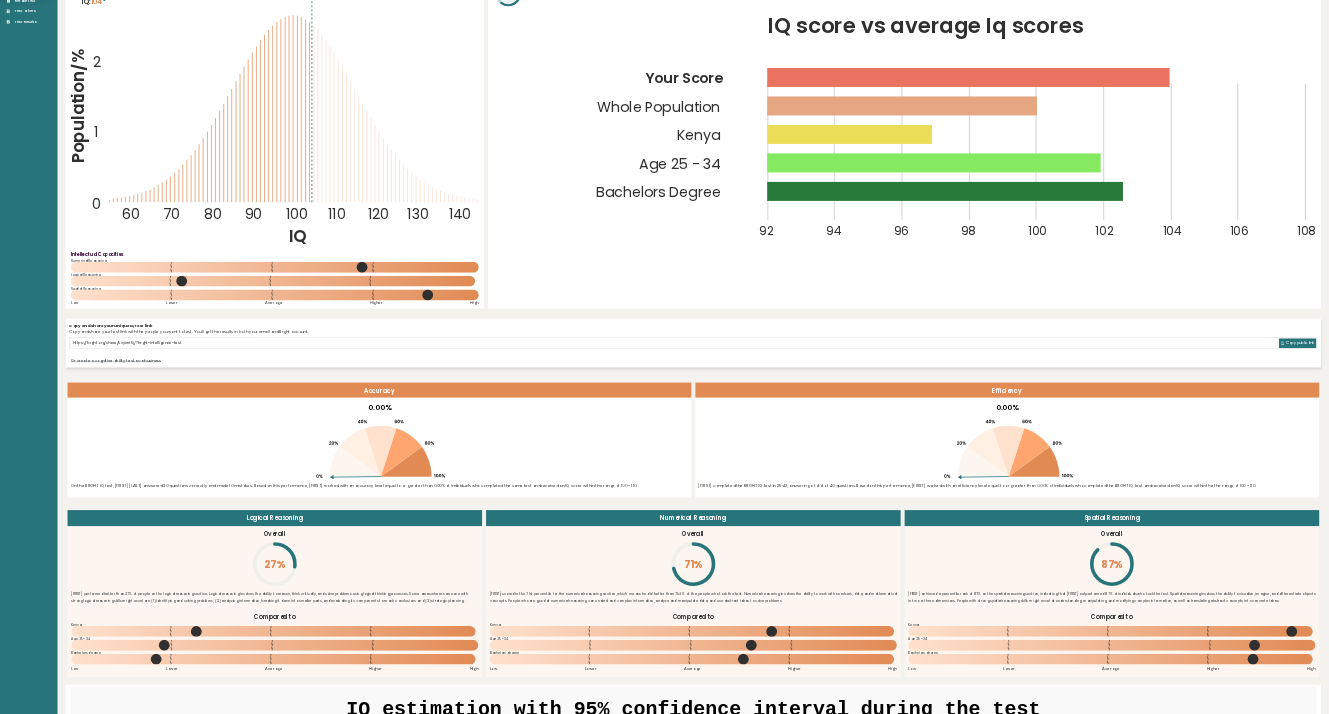 scroll, scrollTop: 0, scrollLeft: 0, axis: both 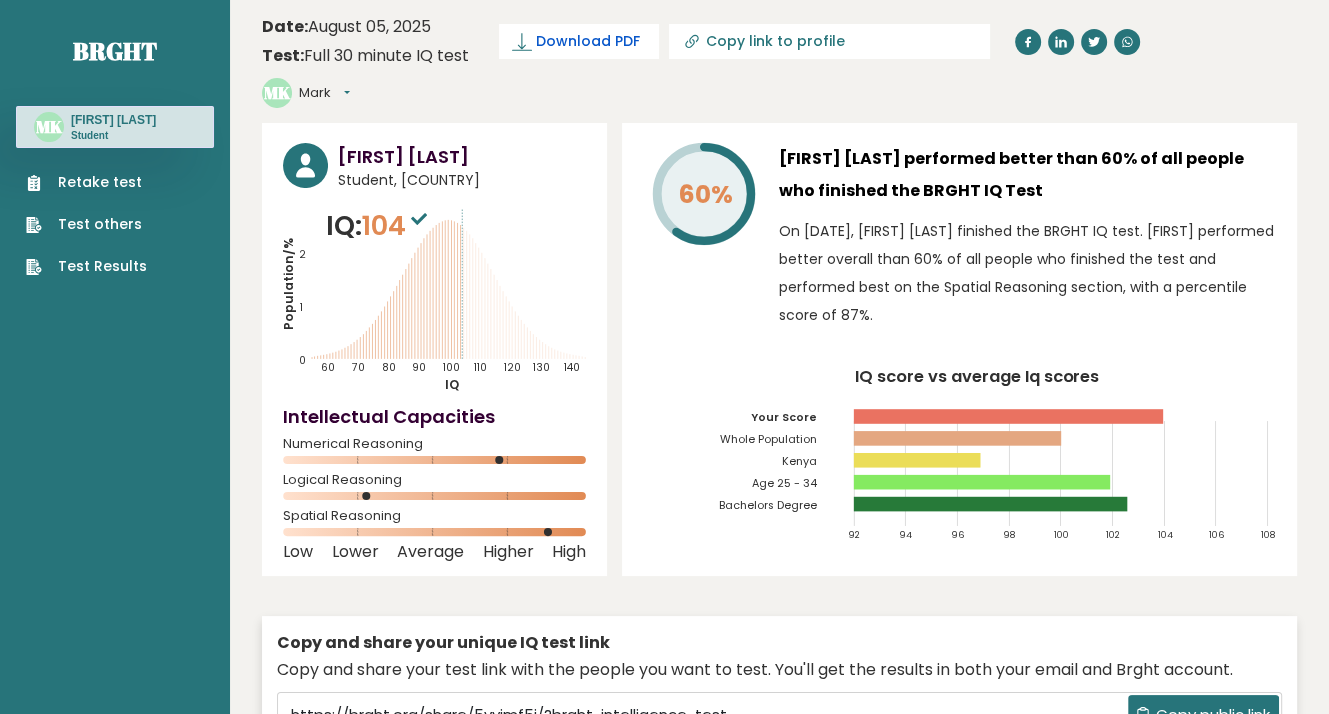 click on "Download PDF" at bounding box center (588, 41) 